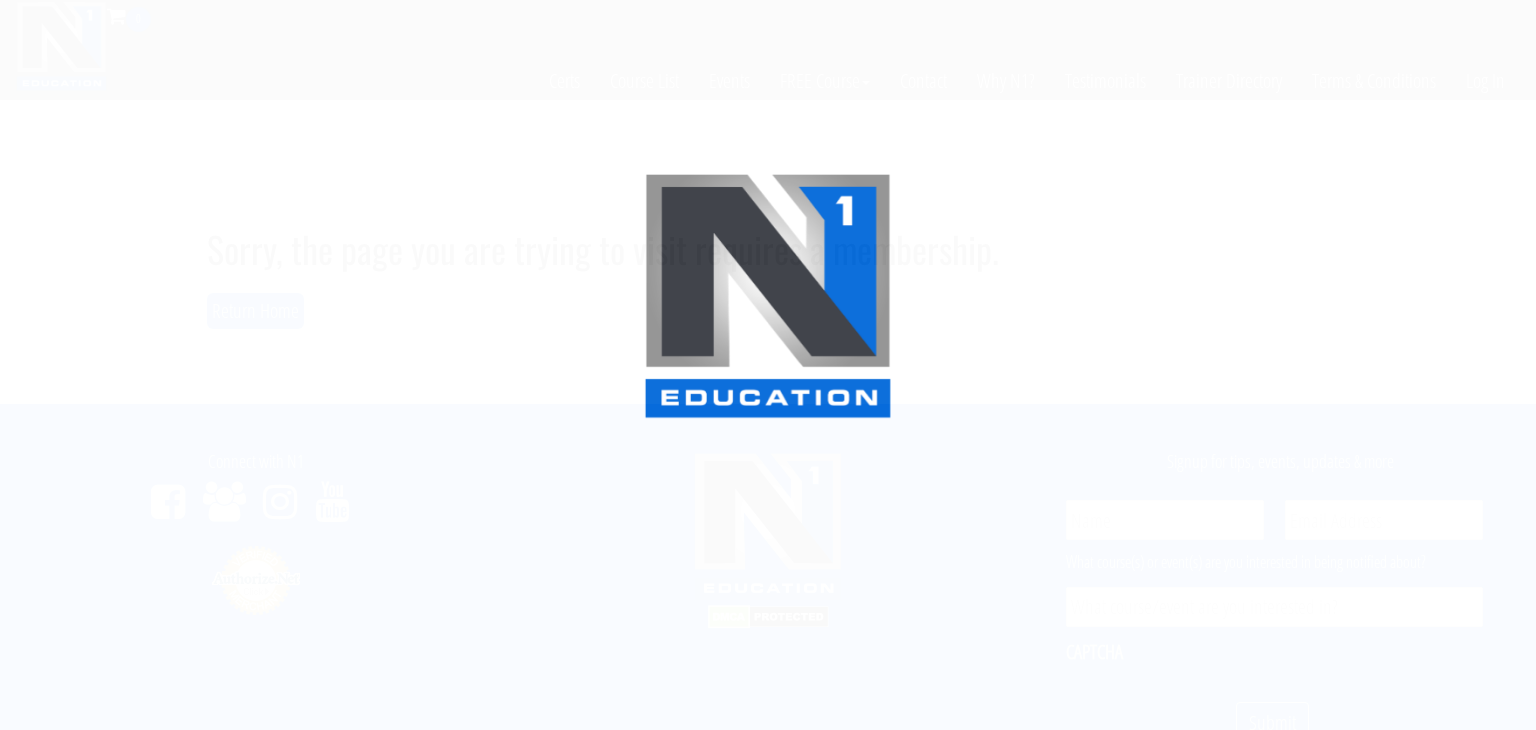 scroll, scrollTop: 0, scrollLeft: 0, axis: both 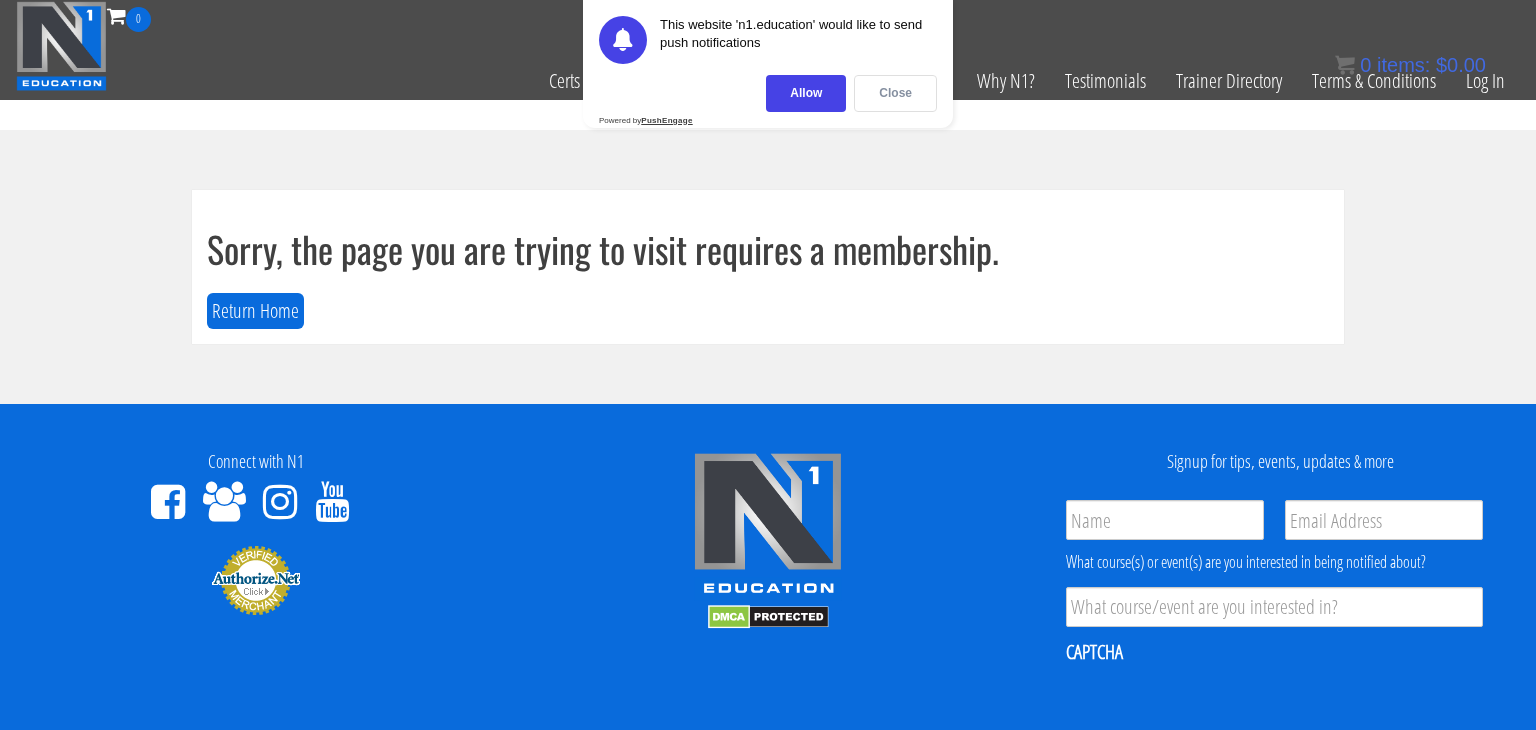 click on "Close" at bounding box center [895, 93] 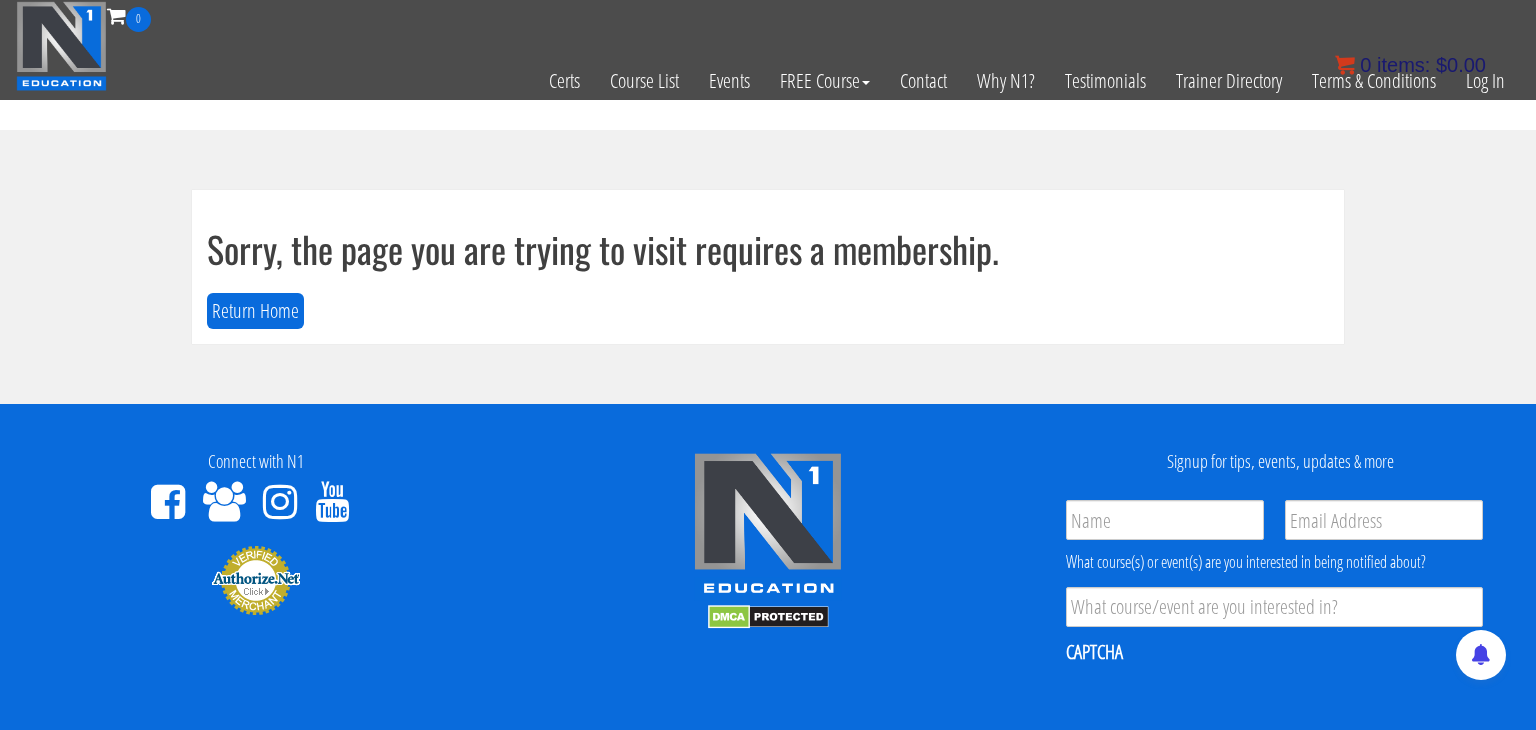 click on "$ 0.00" at bounding box center (1461, 65) 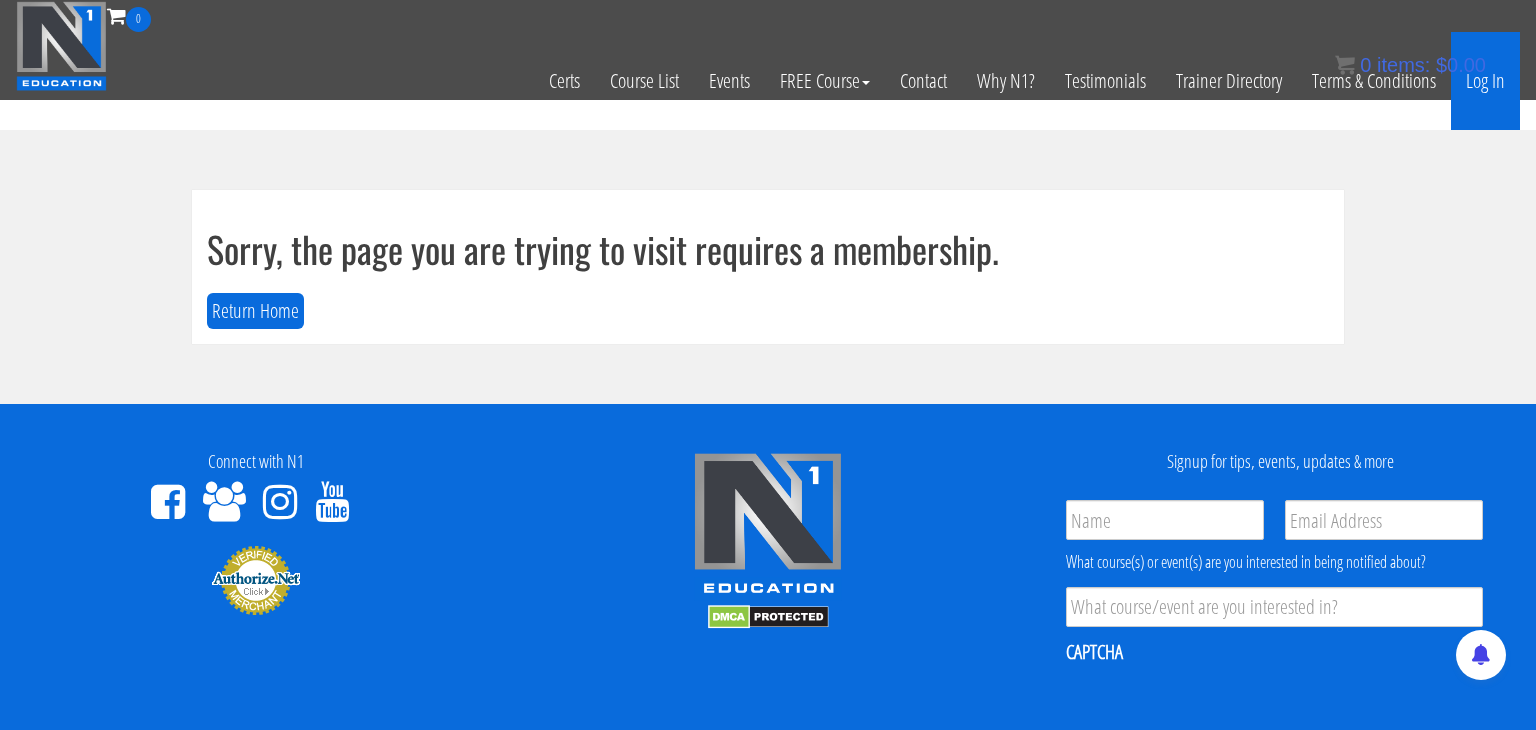 click on "Log In" at bounding box center (1485, 81) 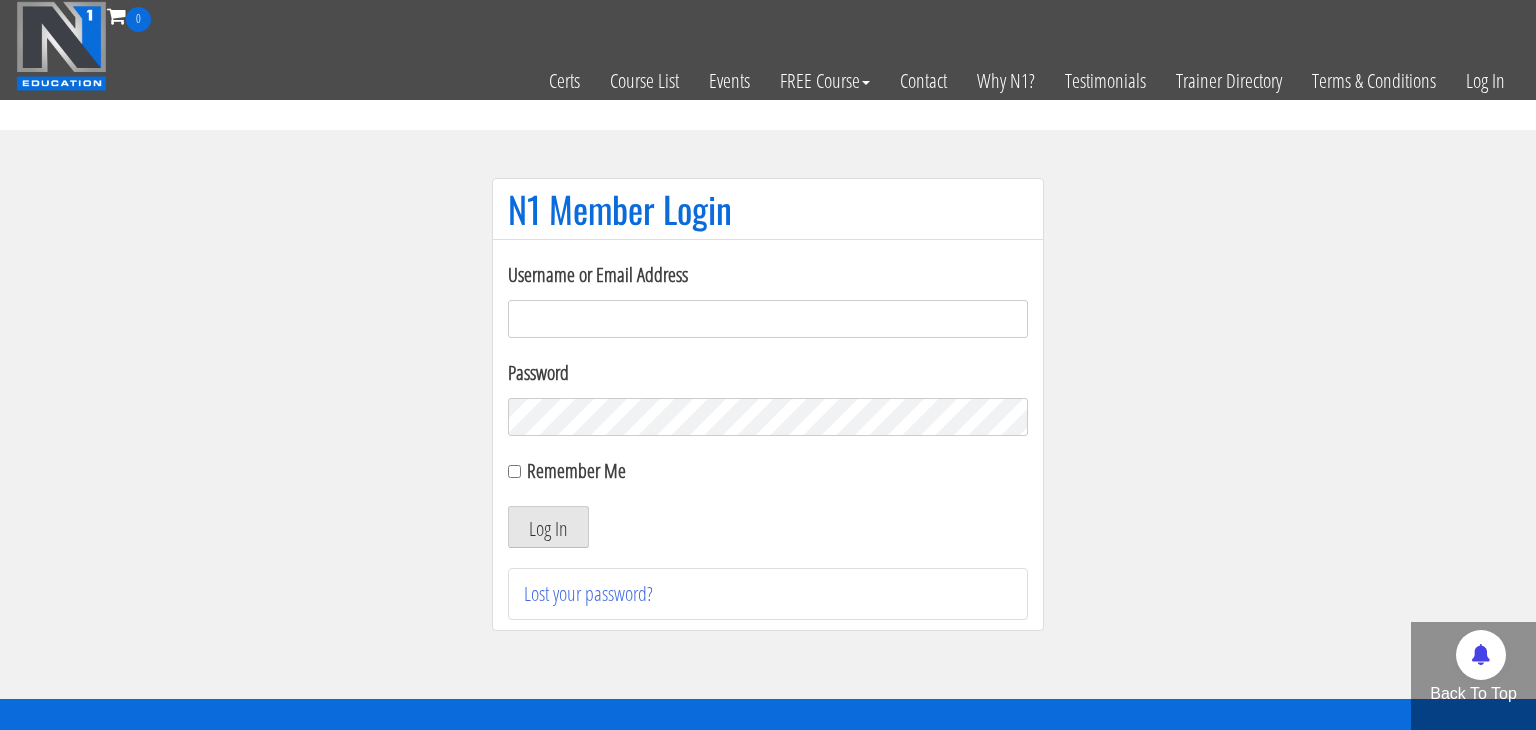 scroll, scrollTop: 0, scrollLeft: 0, axis: both 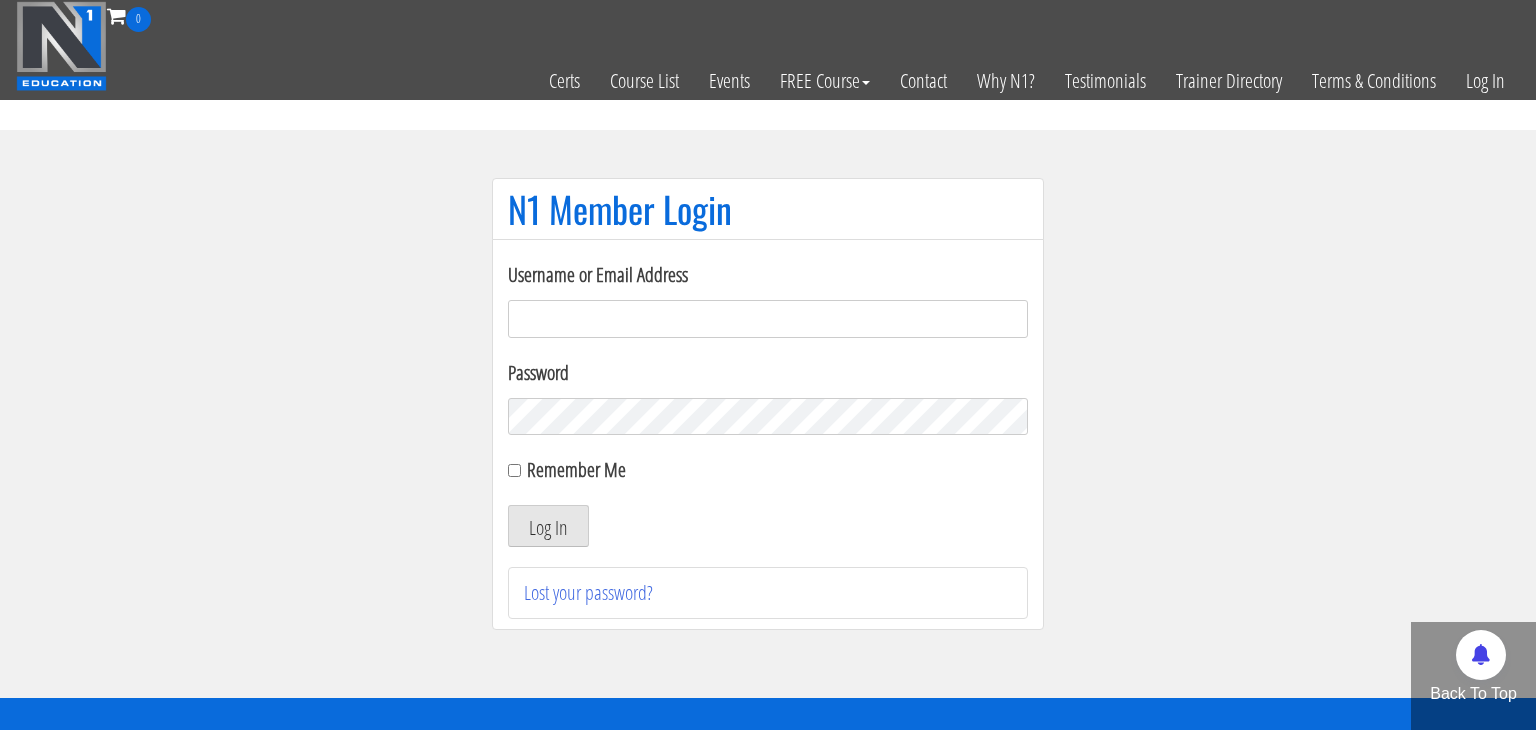 type on "jack@expressstrength.com" 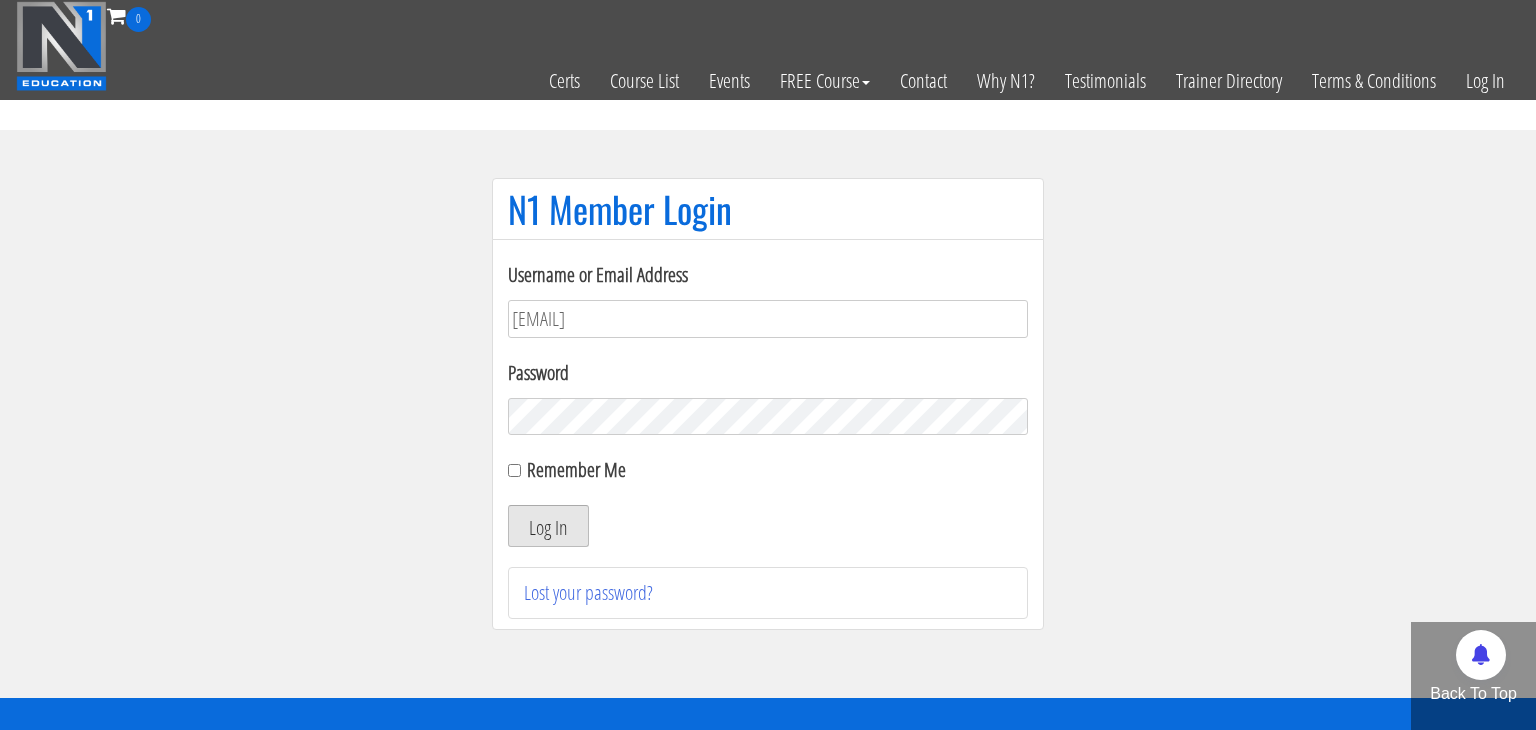 click on "Log In" at bounding box center (548, 526) 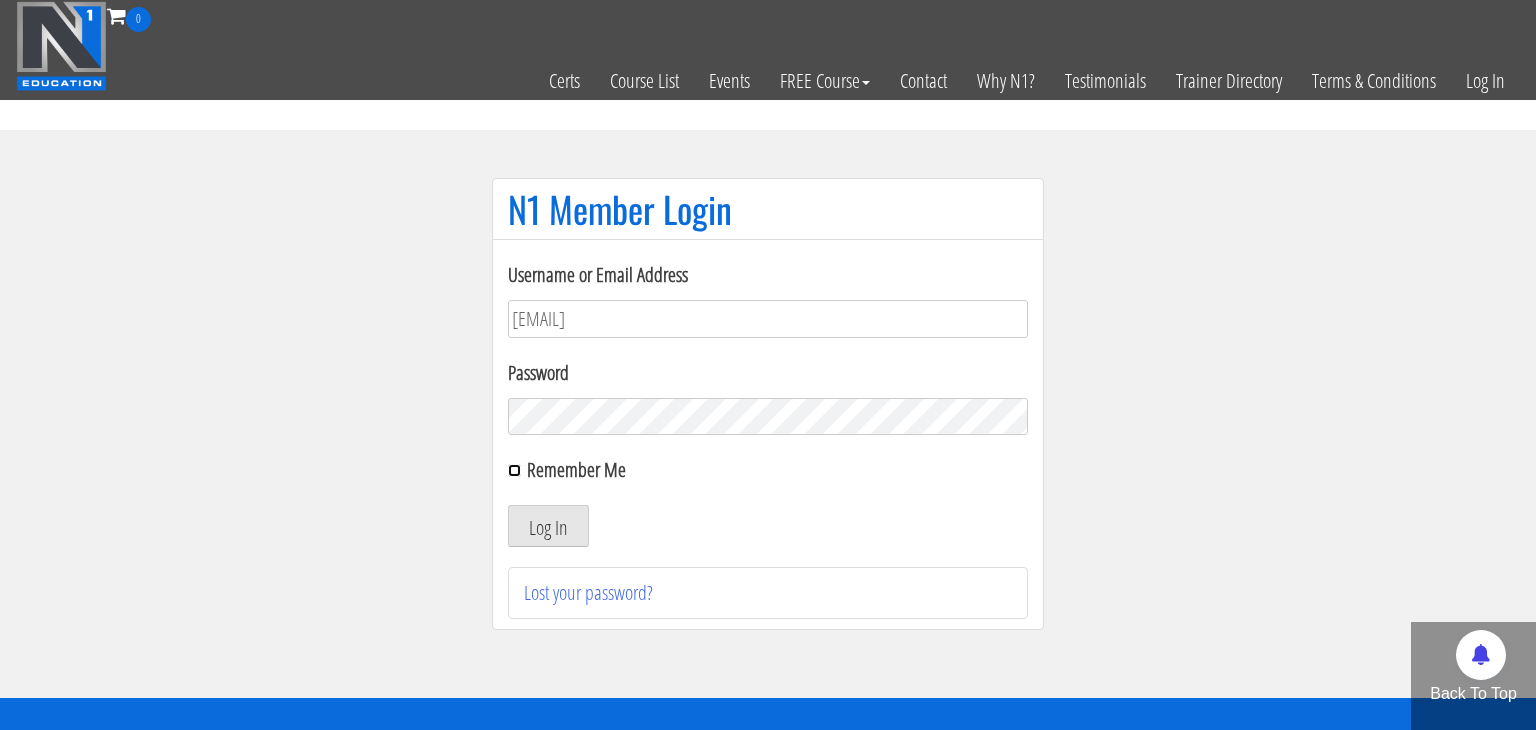 click on "Remember Me" at bounding box center (514, 470) 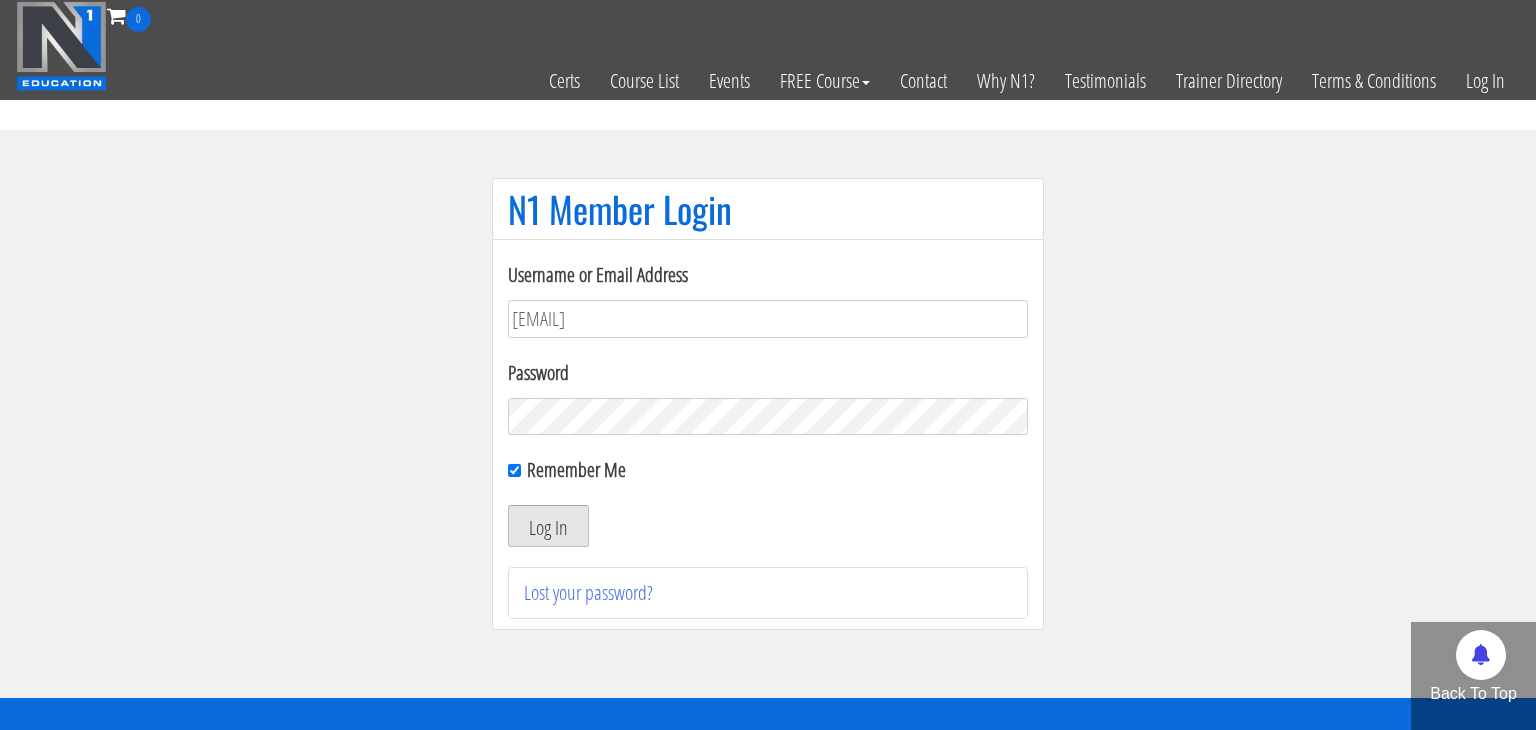click on "Log In" at bounding box center (548, 526) 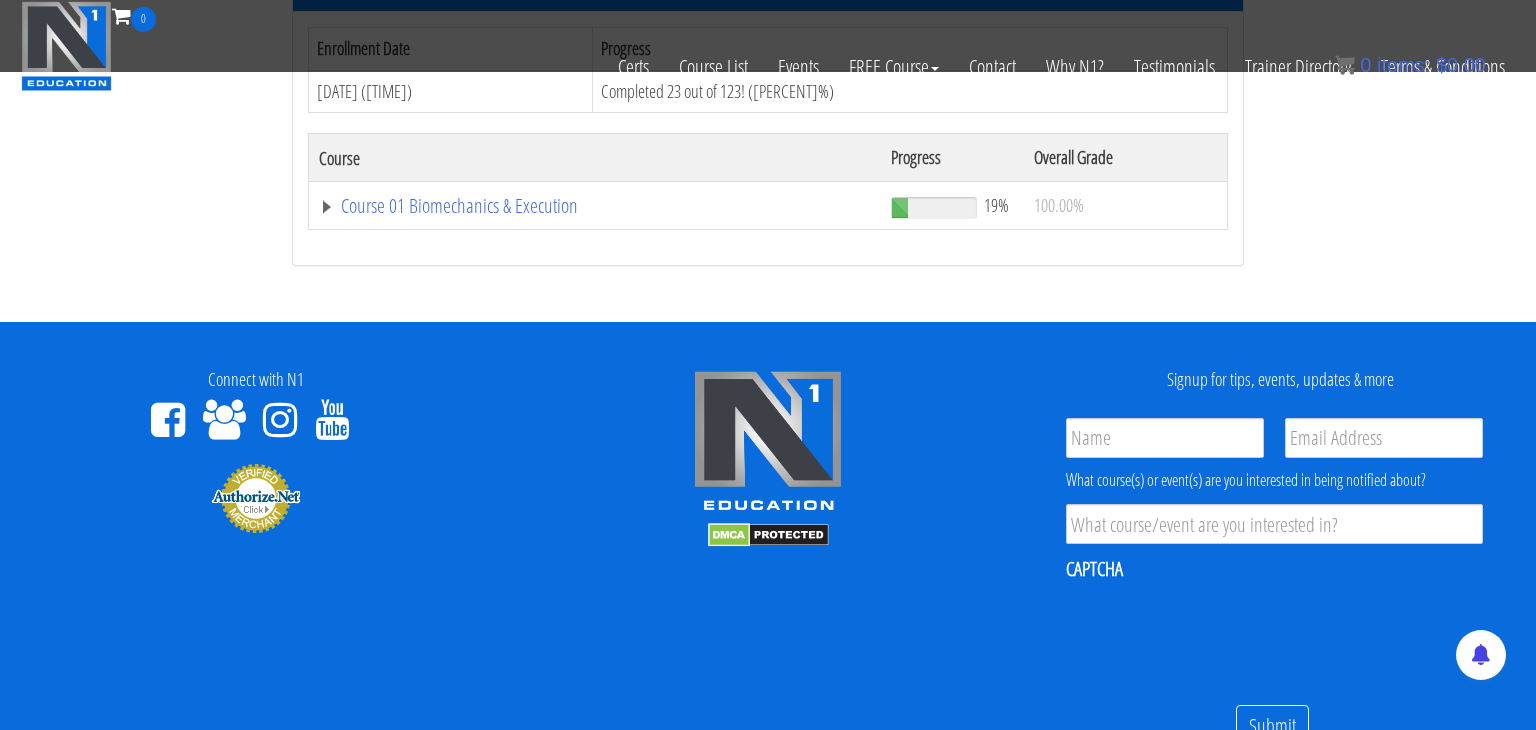 scroll, scrollTop: 364, scrollLeft: 0, axis: vertical 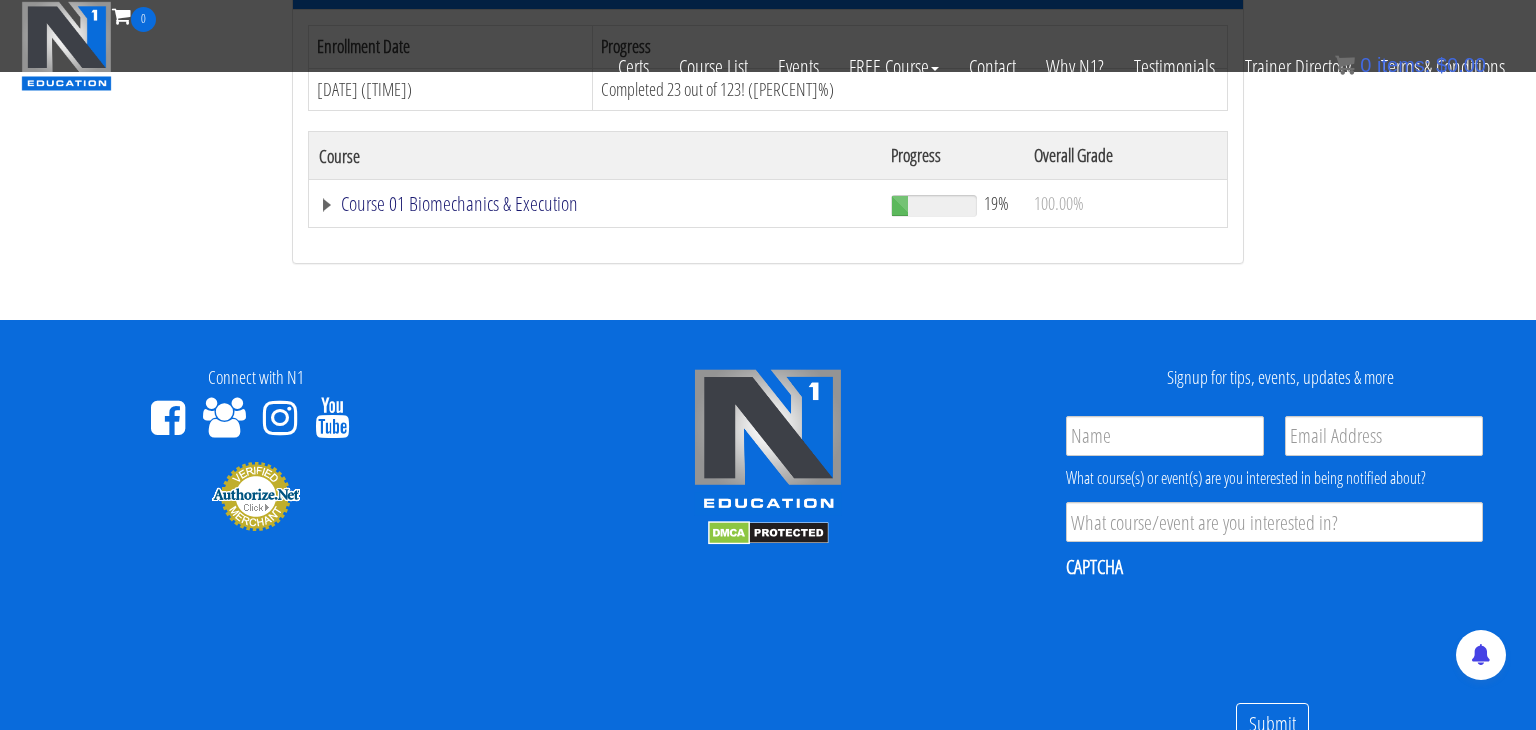 click on "Course 01 Biomechanics & Execution" at bounding box center (595, 204) 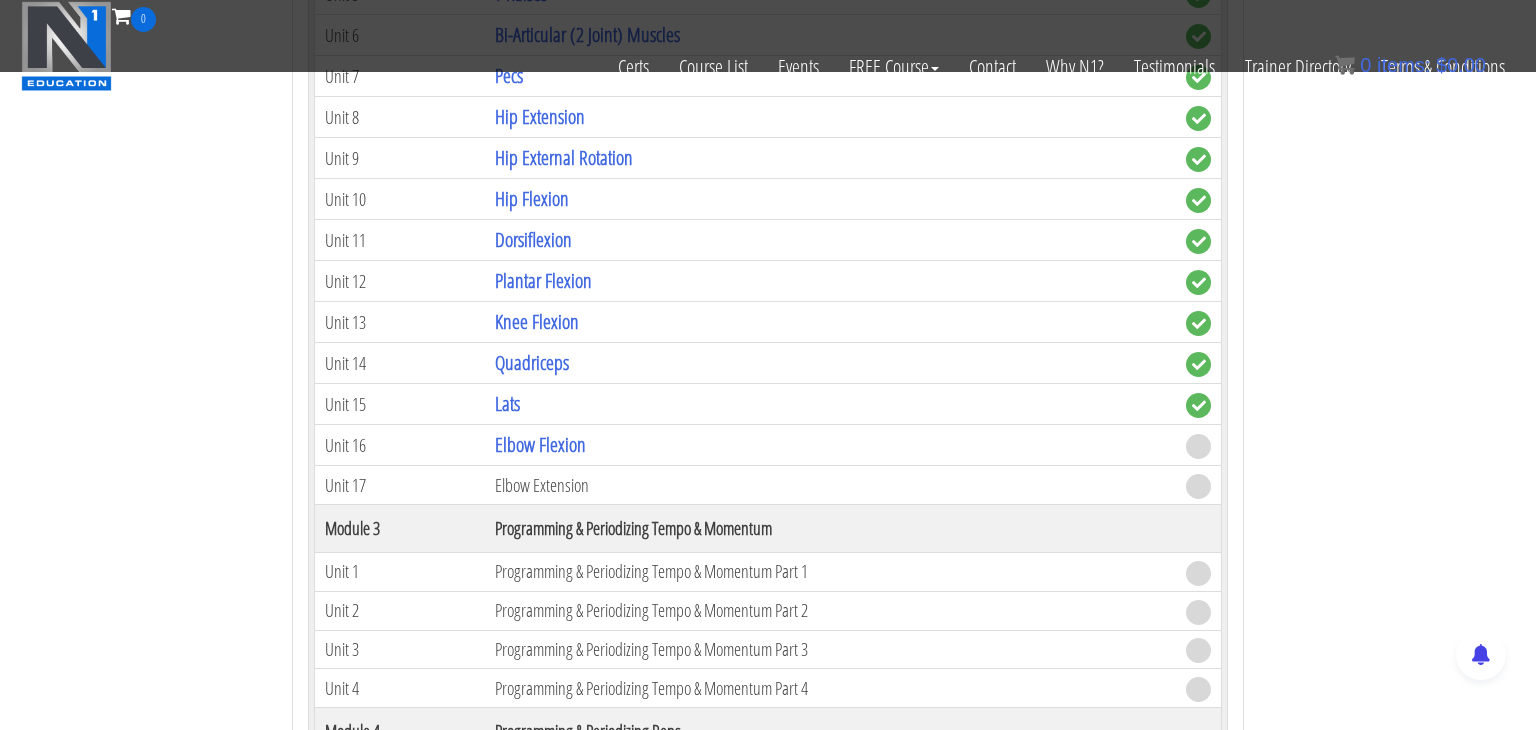 scroll, scrollTop: 1254, scrollLeft: 0, axis: vertical 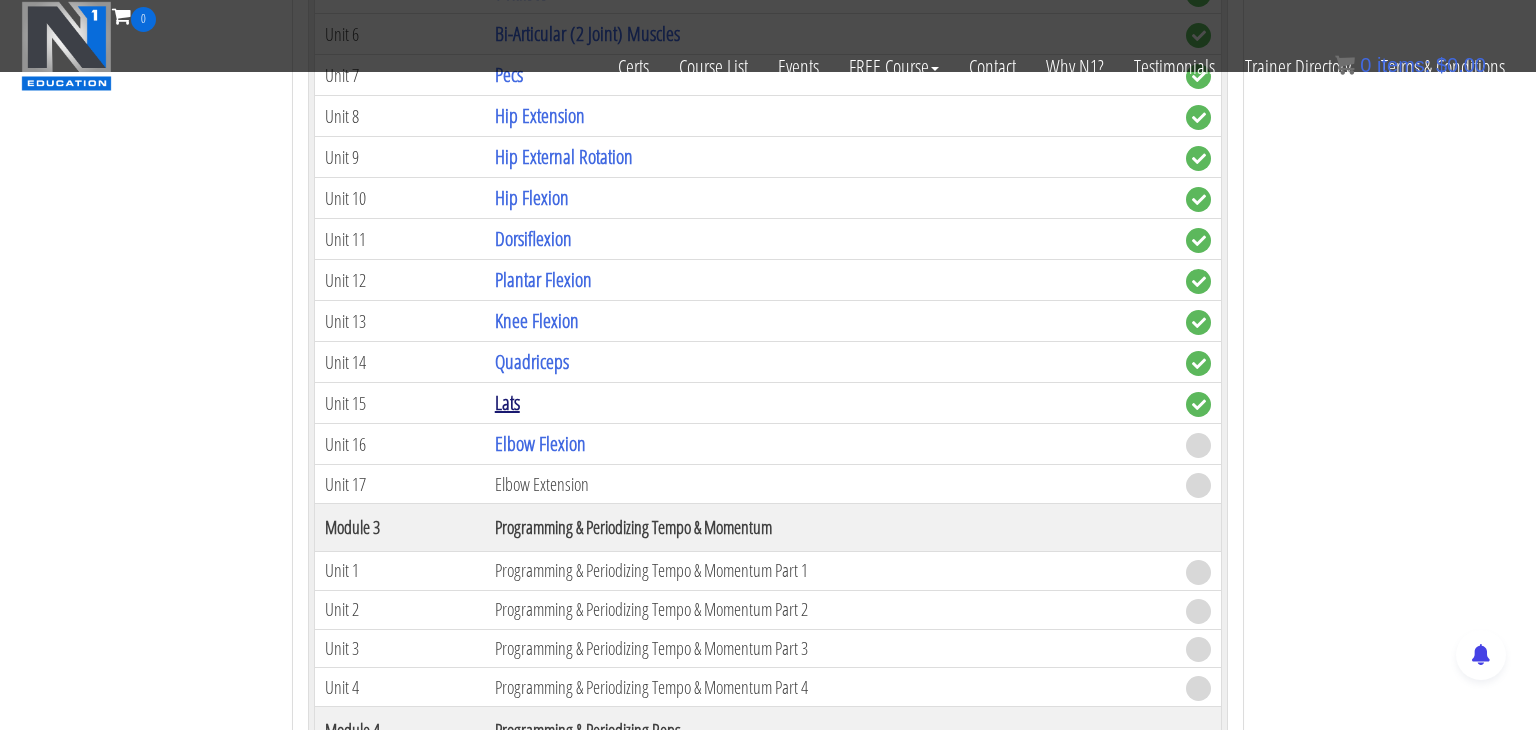 click on "Lats" at bounding box center (507, 402) 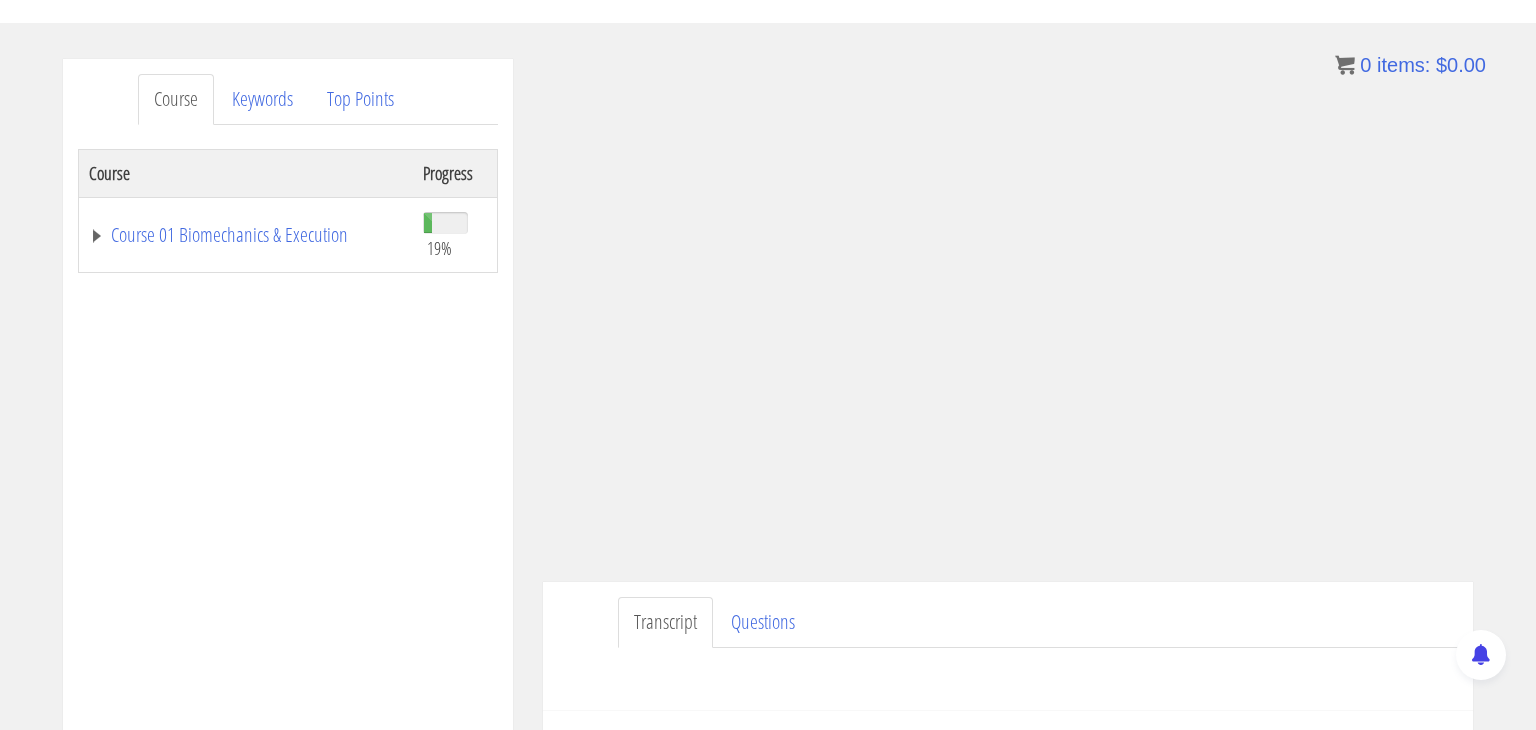 scroll, scrollTop: 204, scrollLeft: 0, axis: vertical 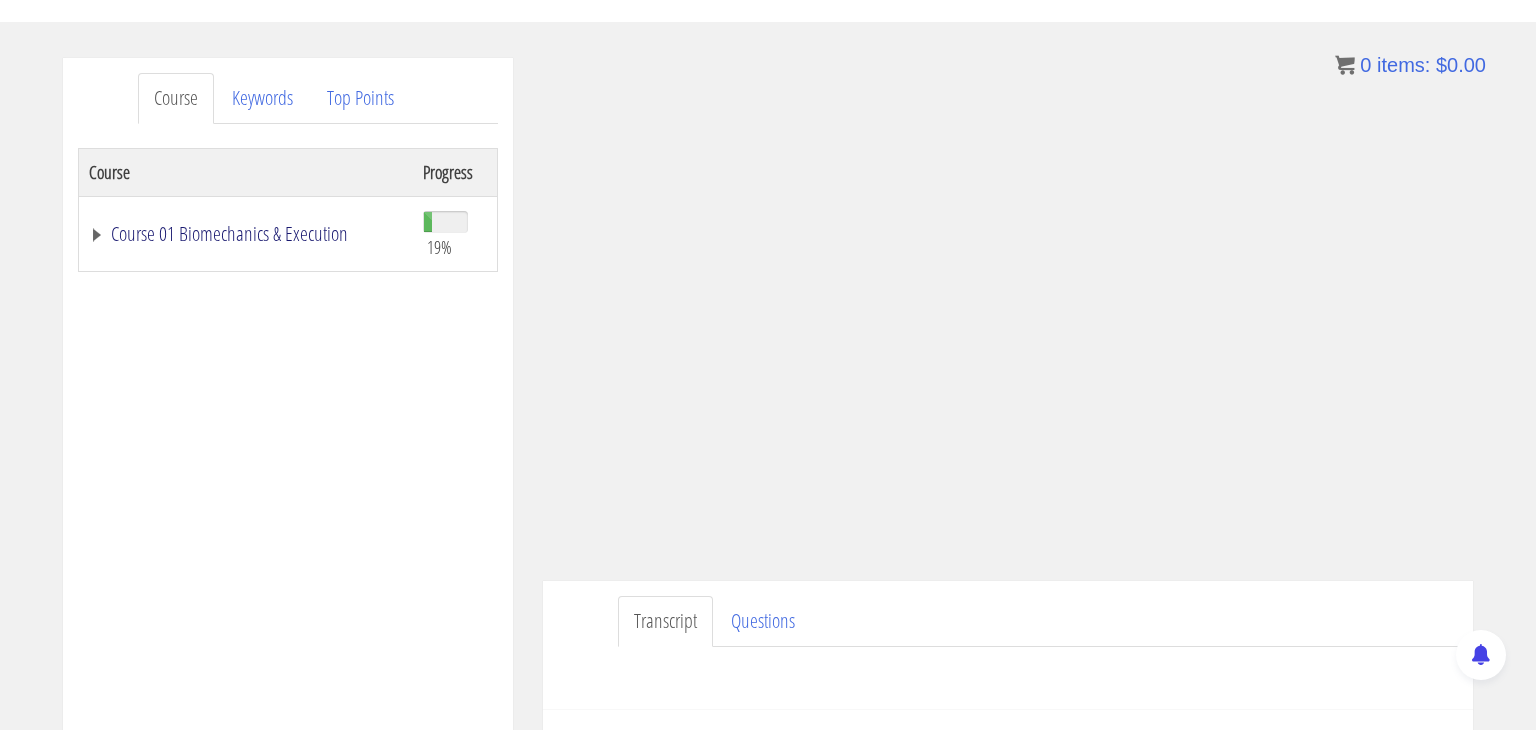 click on "Course 01 Biomechanics & Execution" at bounding box center [246, 234] 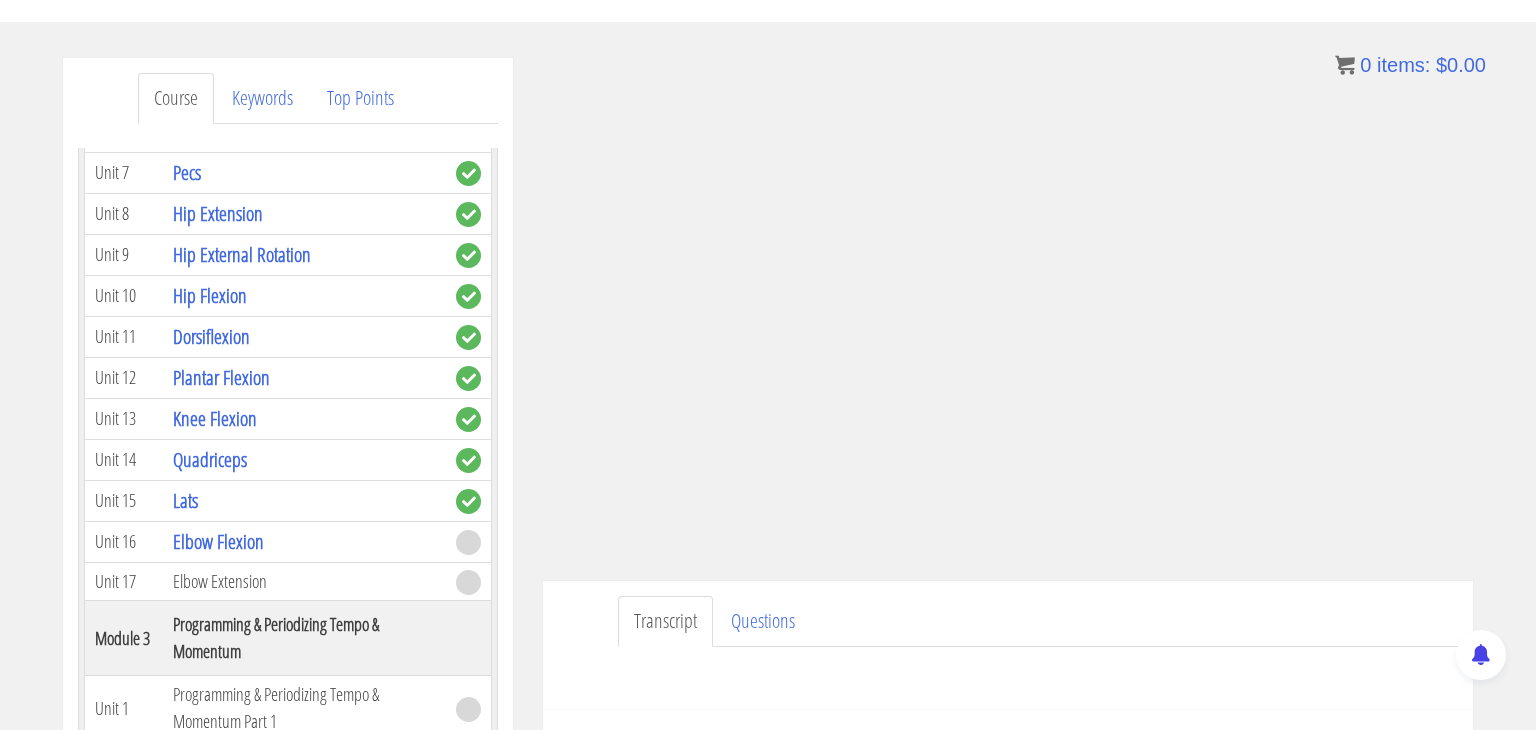 scroll, scrollTop: 837, scrollLeft: 0, axis: vertical 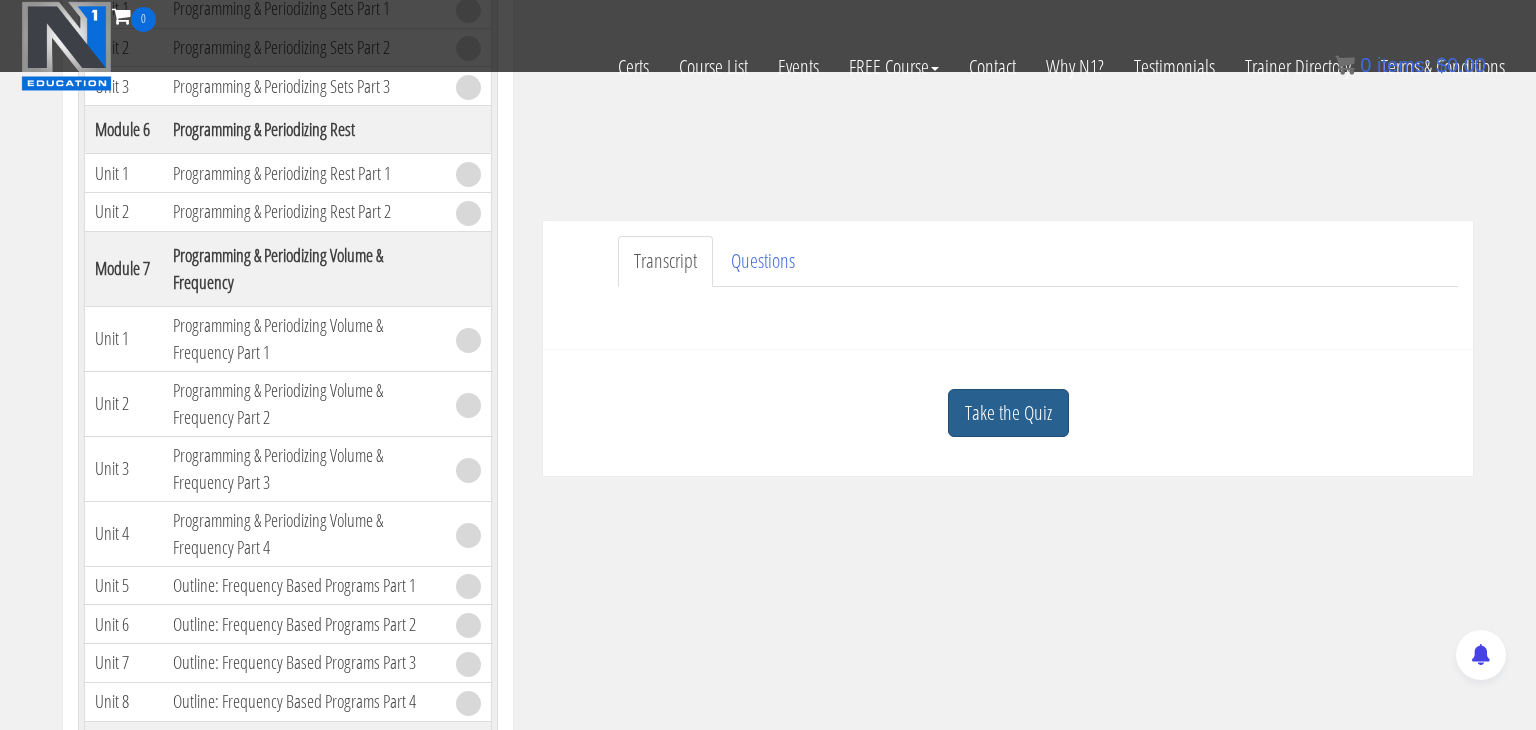 click on "Take the Quiz" at bounding box center [1008, 413] 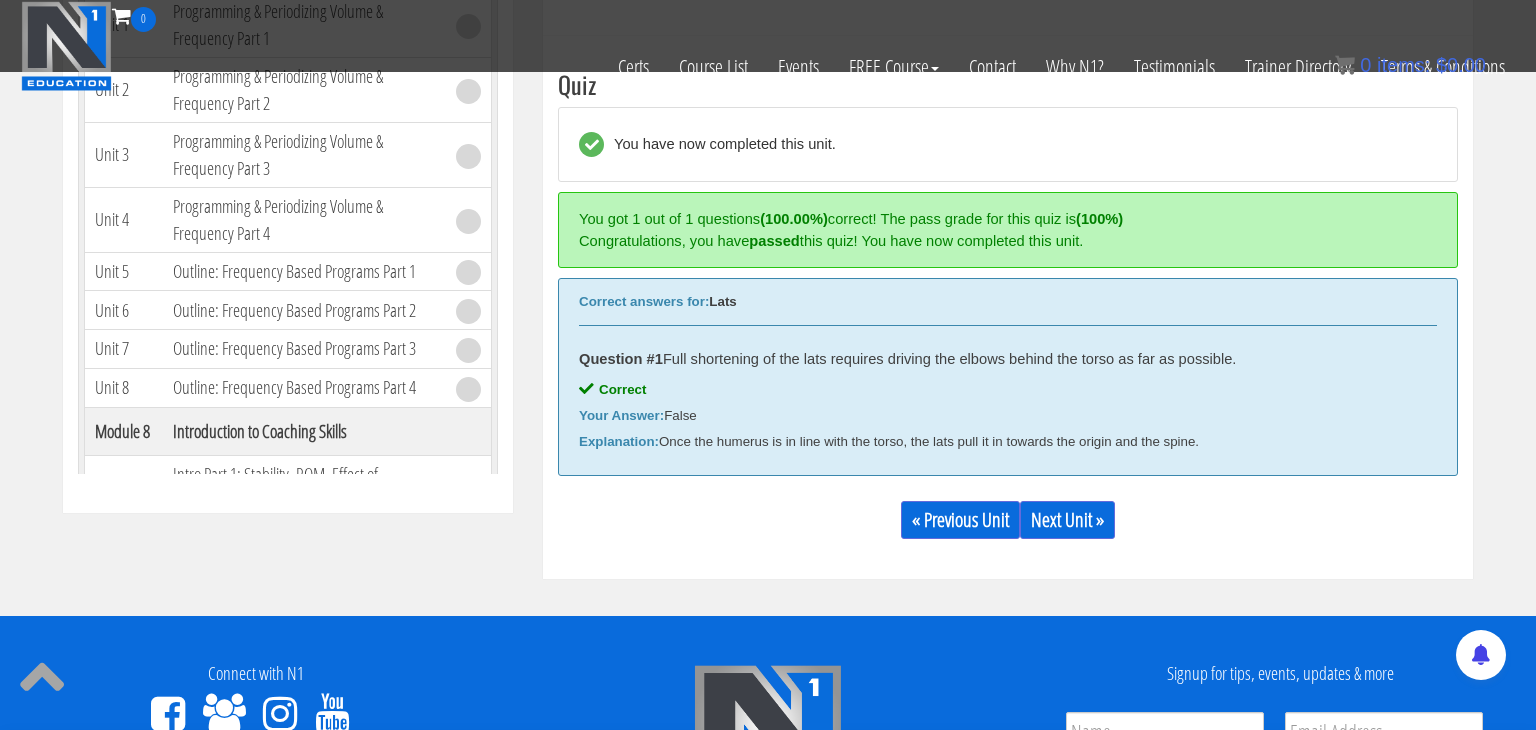 scroll, scrollTop: 753, scrollLeft: 0, axis: vertical 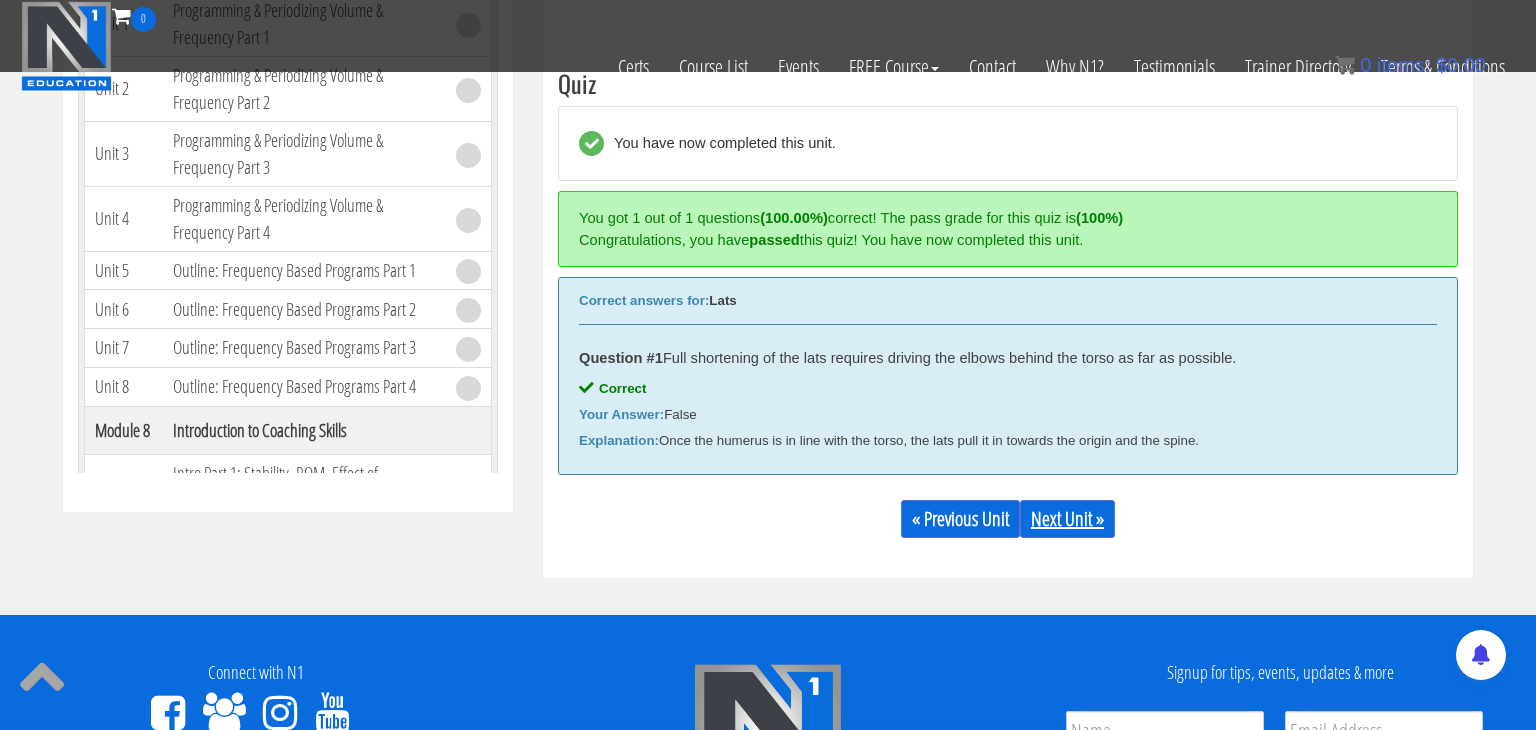 click on "Next Unit »" at bounding box center (1067, 519) 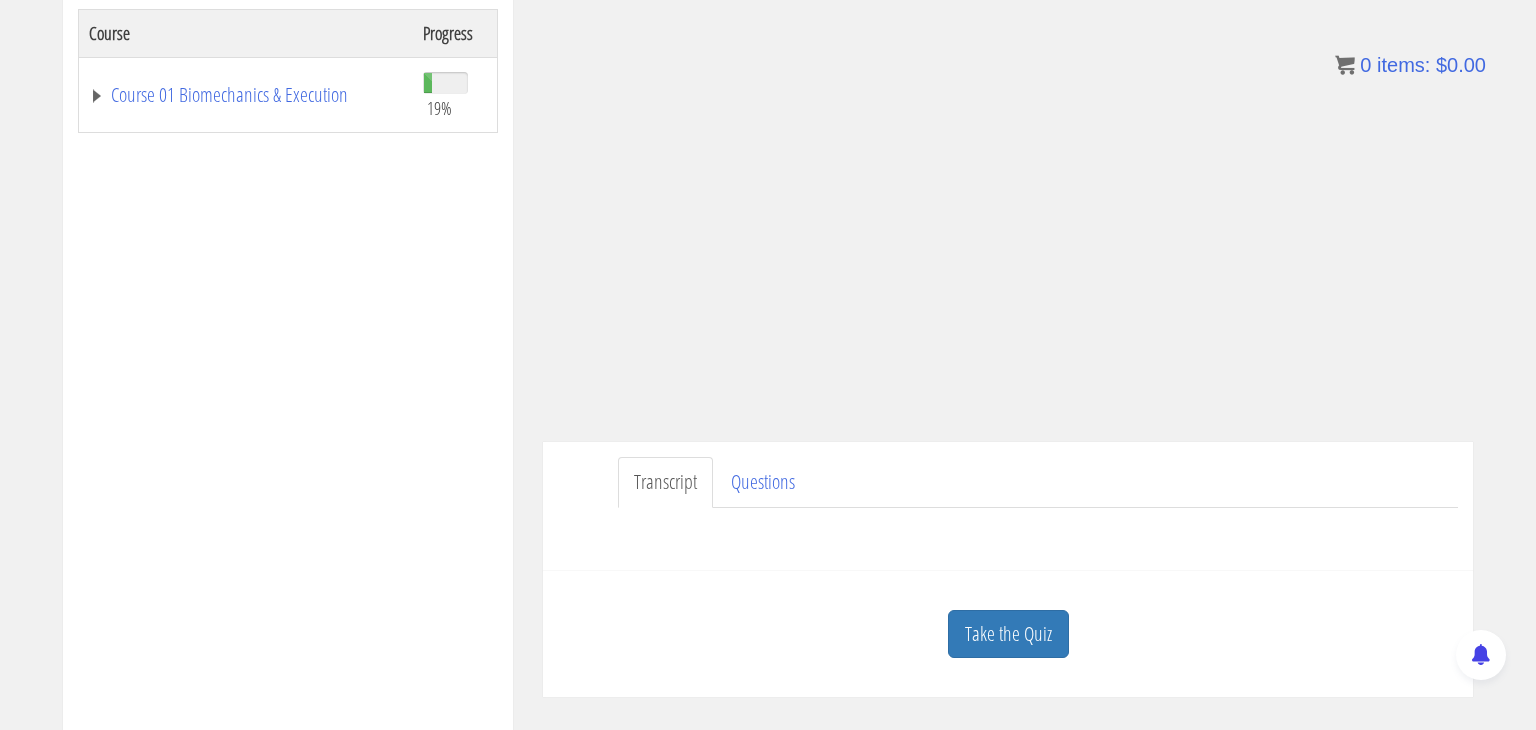 scroll, scrollTop: 344, scrollLeft: 0, axis: vertical 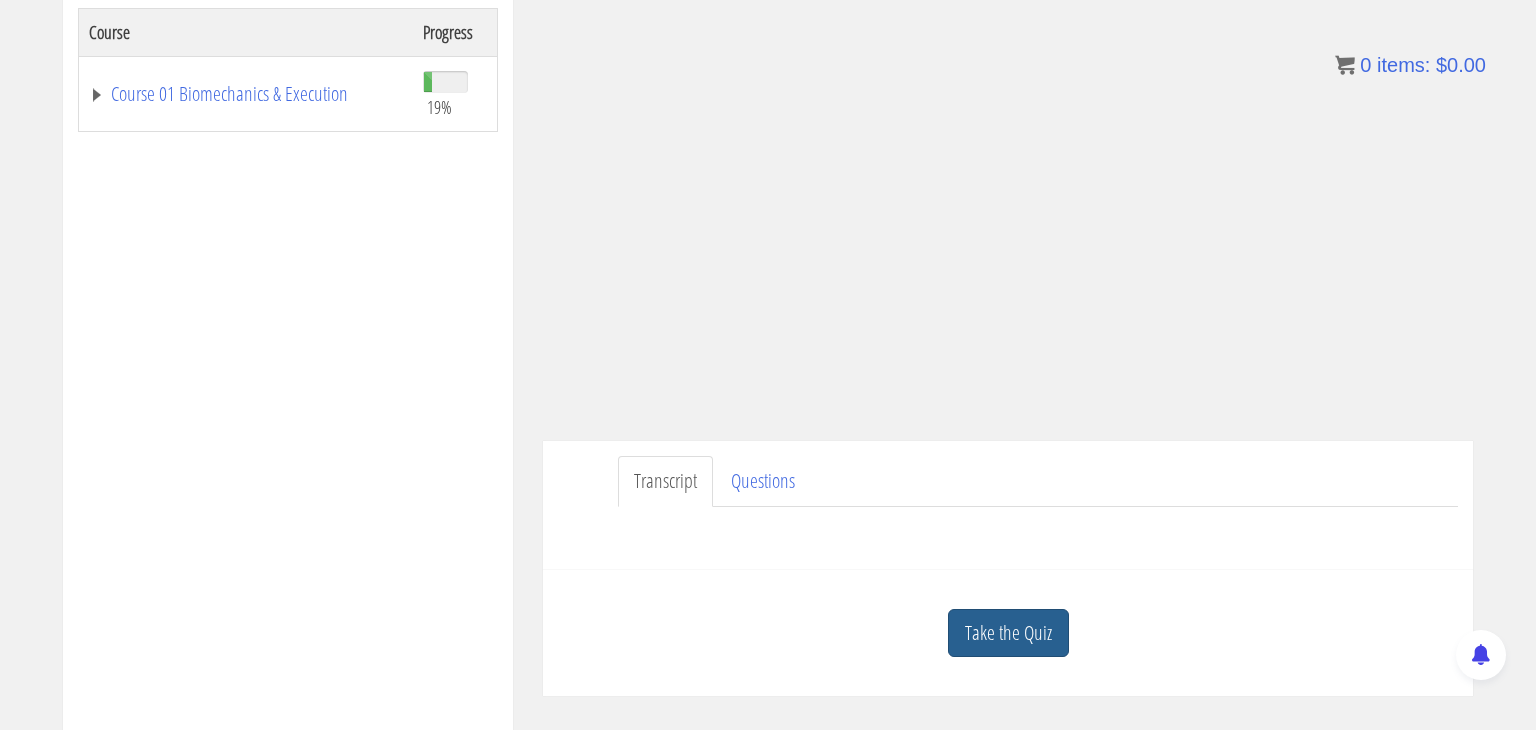 click on "Take the Quiz" at bounding box center [1008, 633] 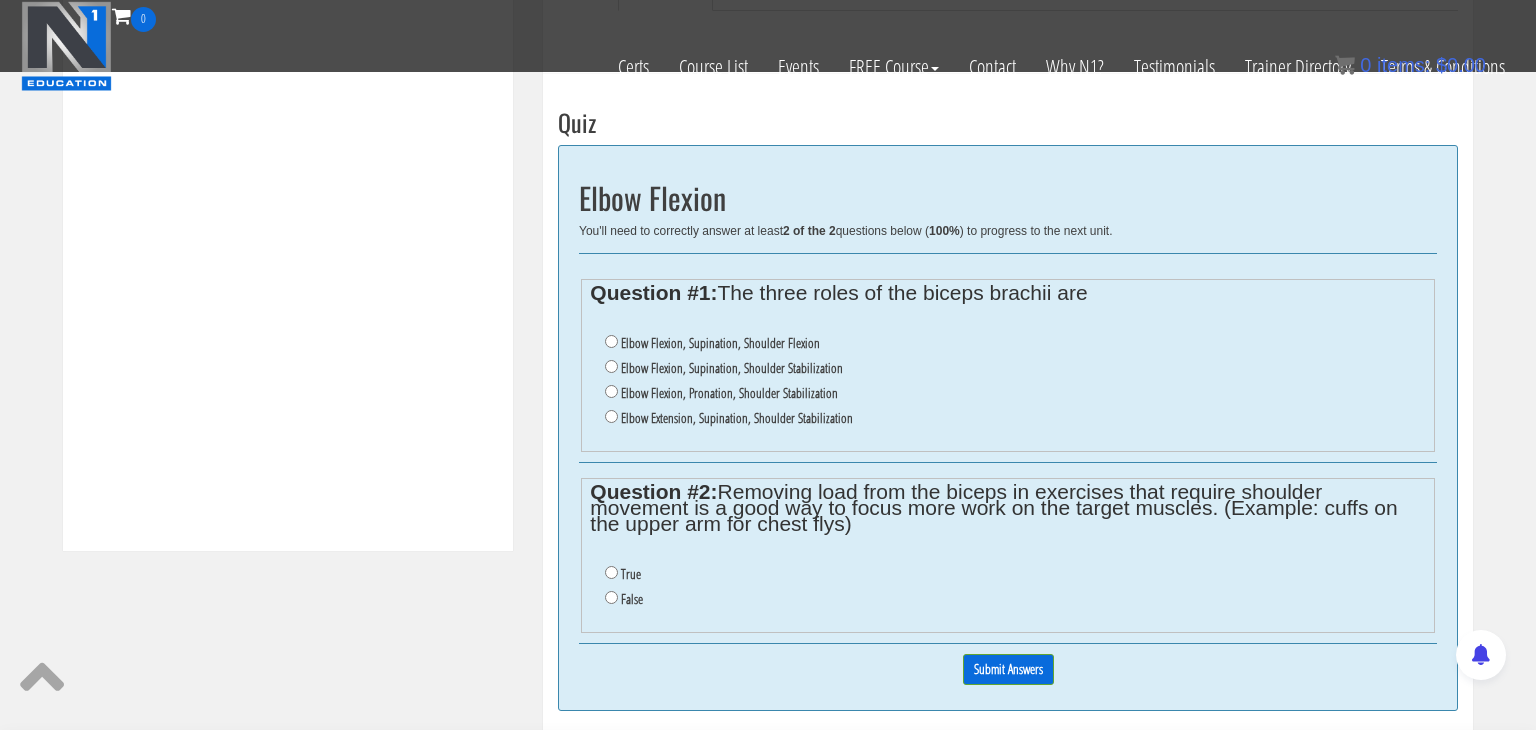 scroll, scrollTop: 718, scrollLeft: 0, axis: vertical 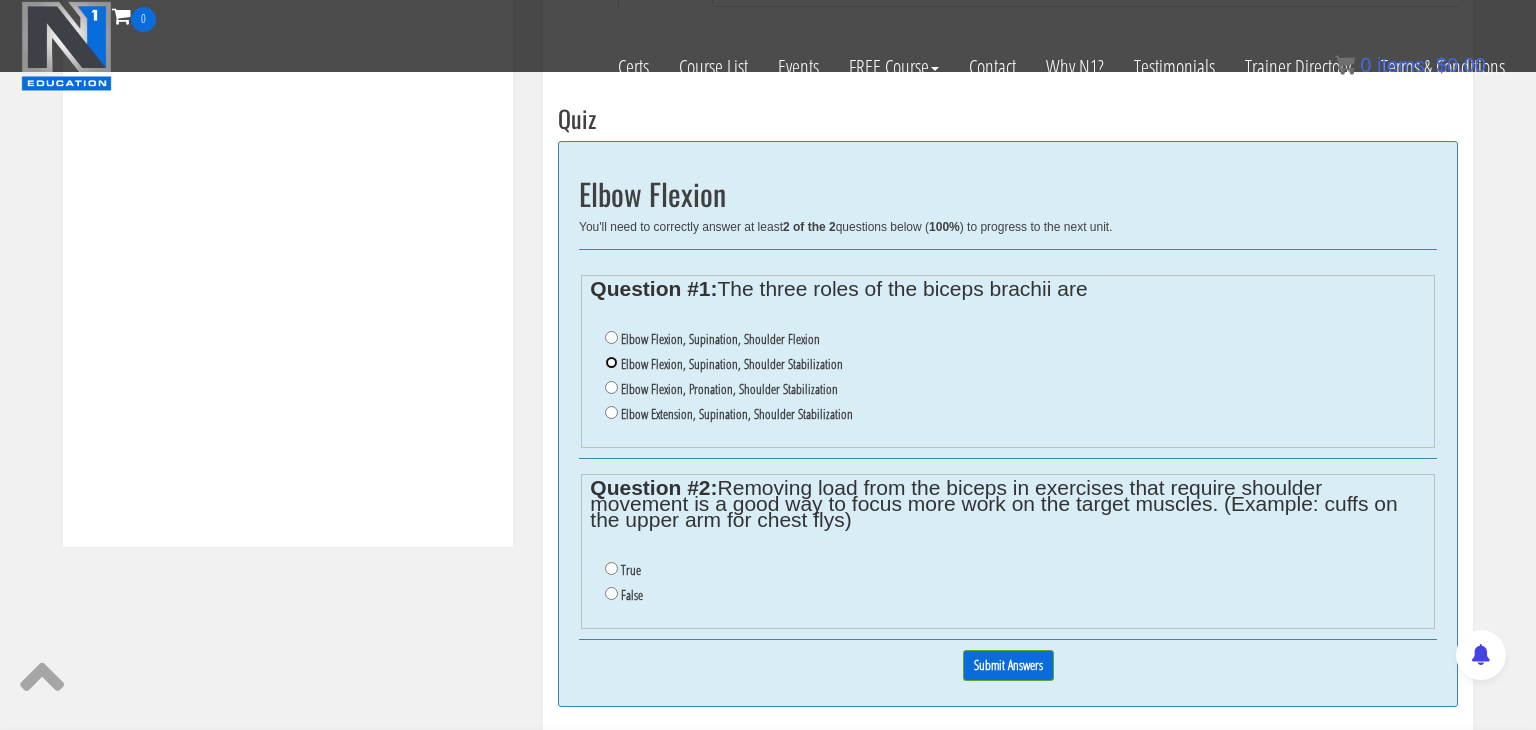 click on "Elbow Flexion, Supination, Shoulder Stabilization" at bounding box center [611, 362] 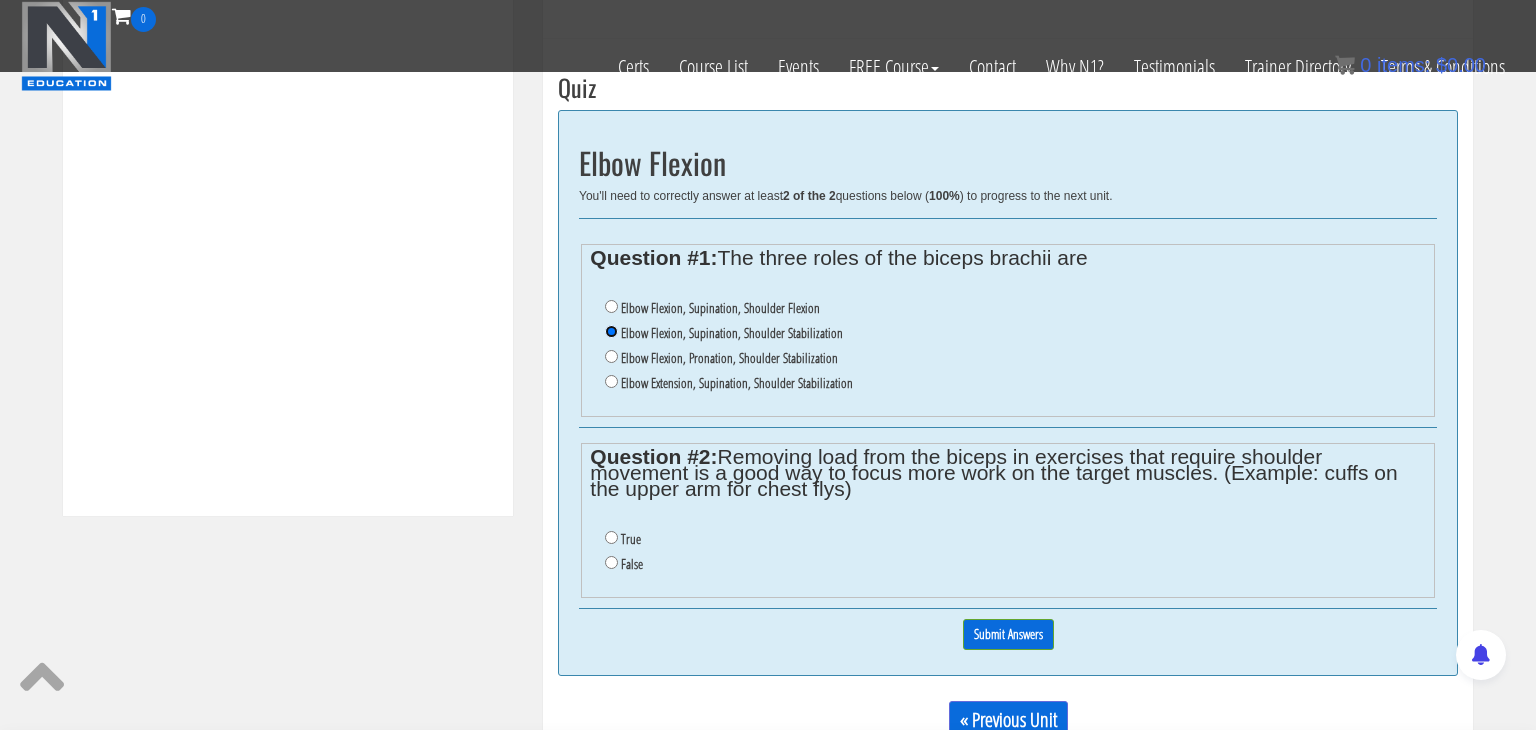 scroll, scrollTop: 747, scrollLeft: 0, axis: vertical 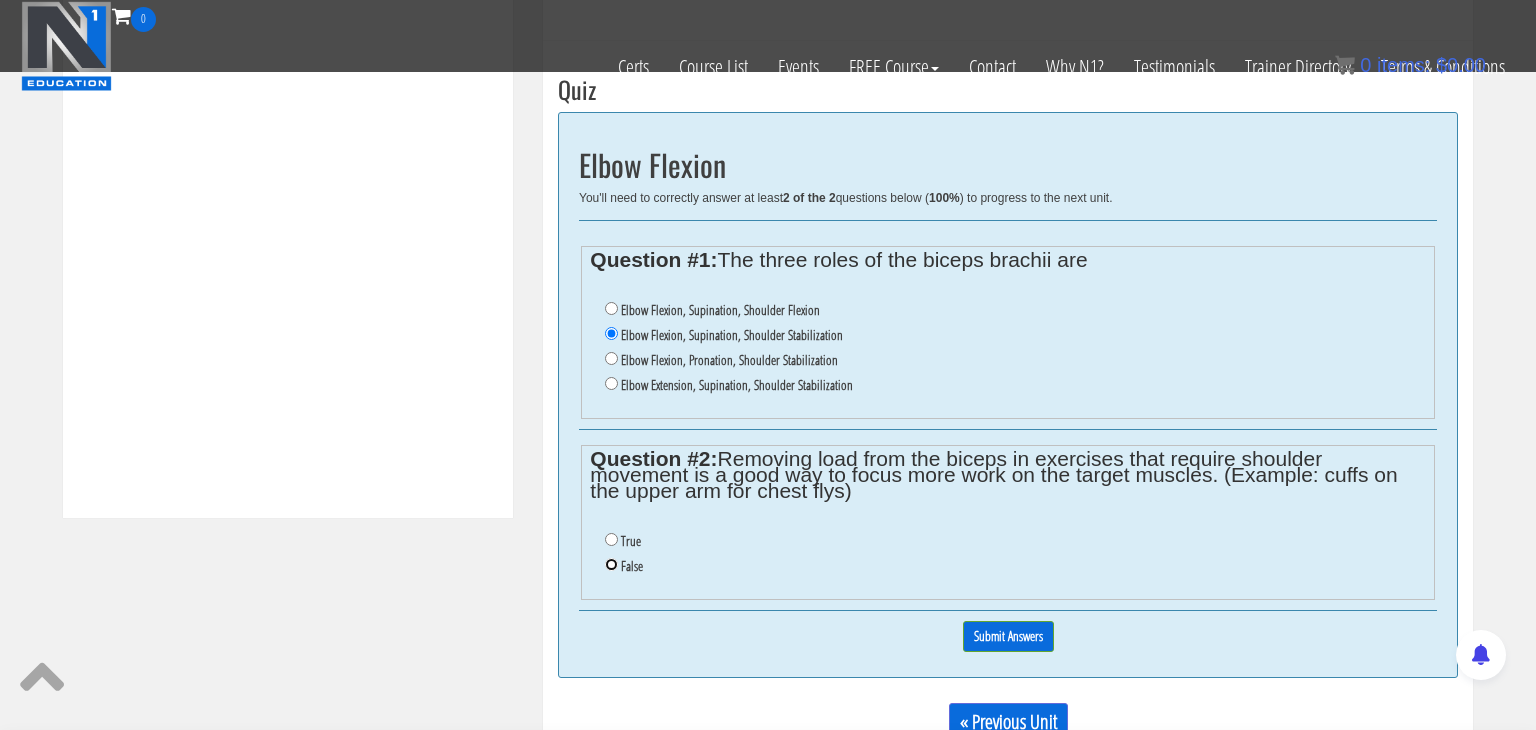 click on "False" at bounding box center [611, 564] 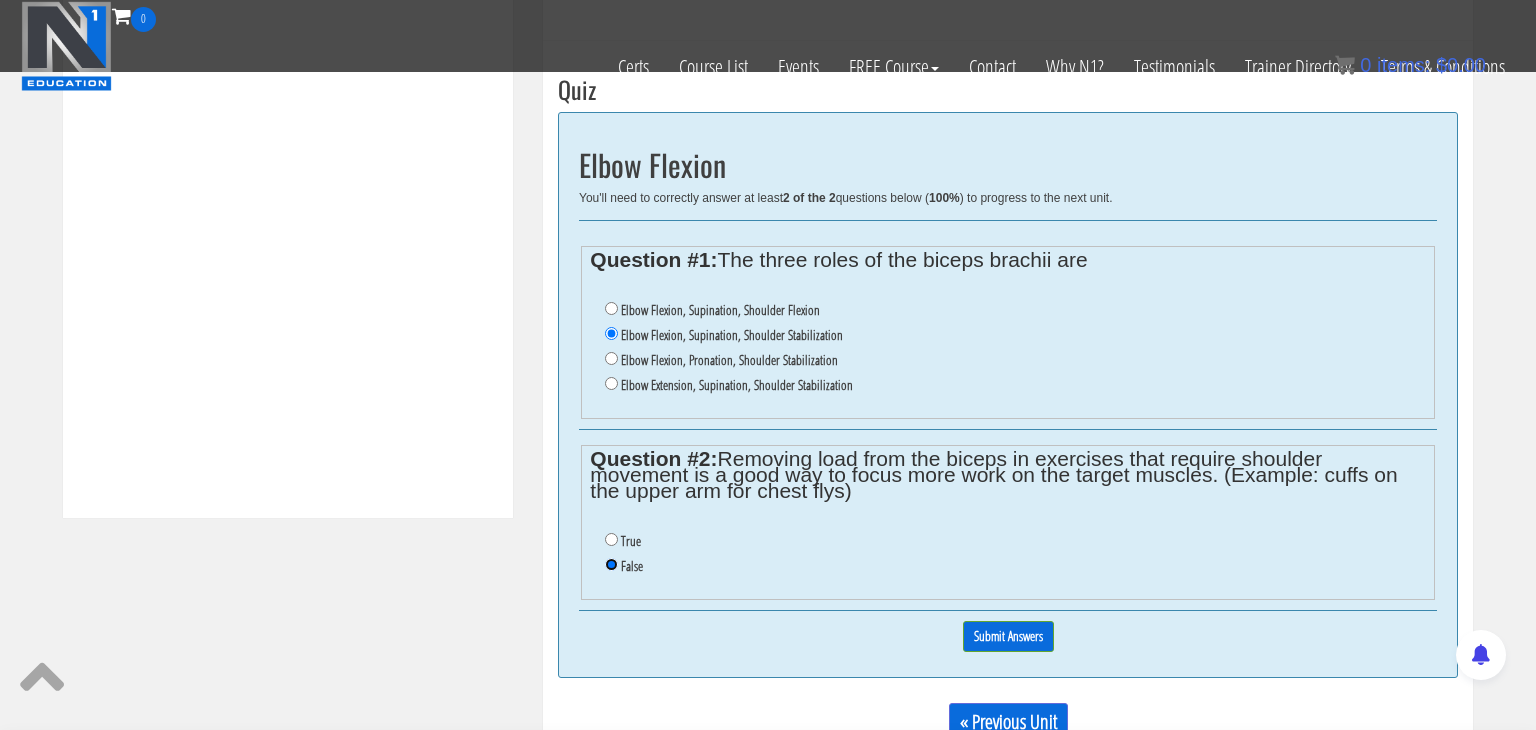 scroll, scrollTop: 862, scrollLeft: 0, axis: vertical 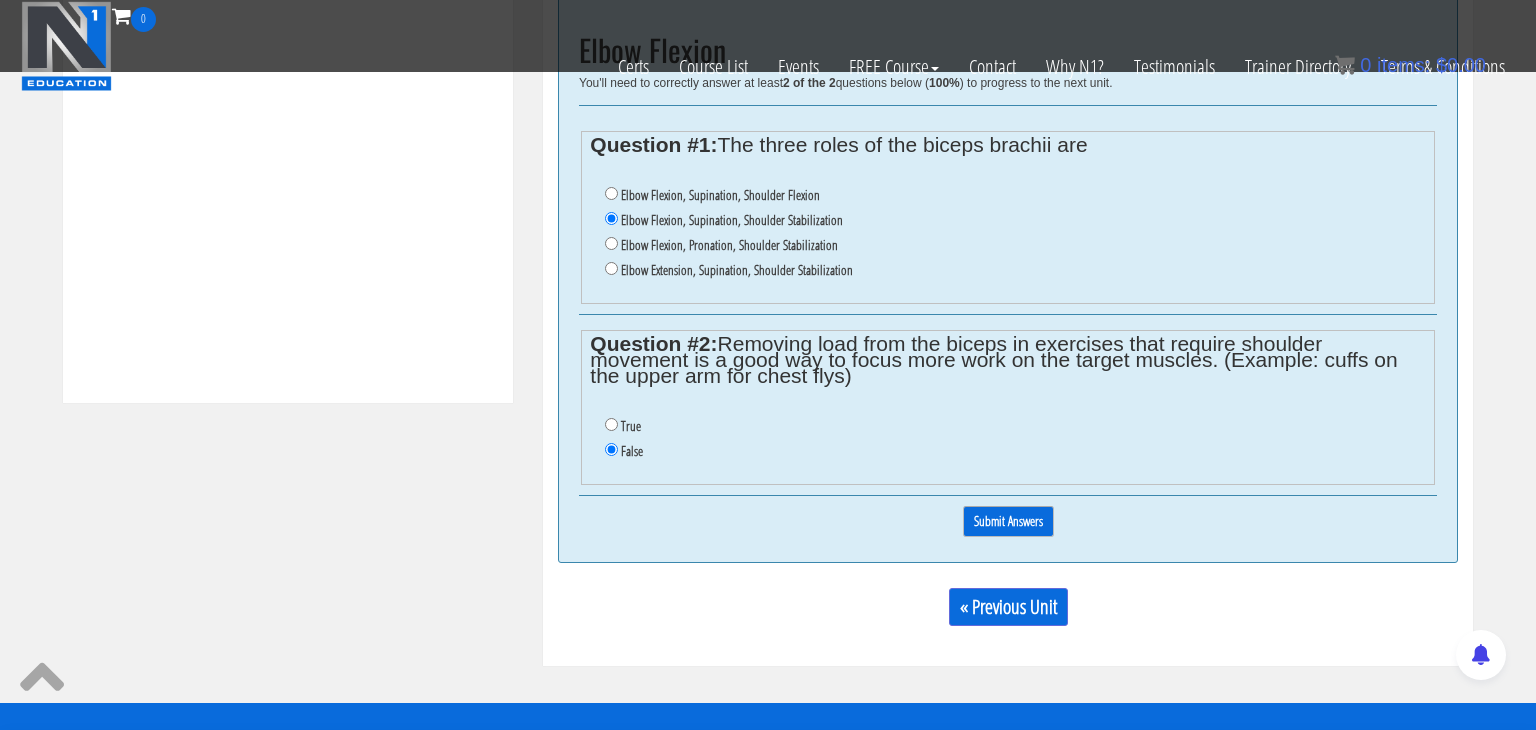 click on "Submit Answers" at bounding box center (1008, 521) 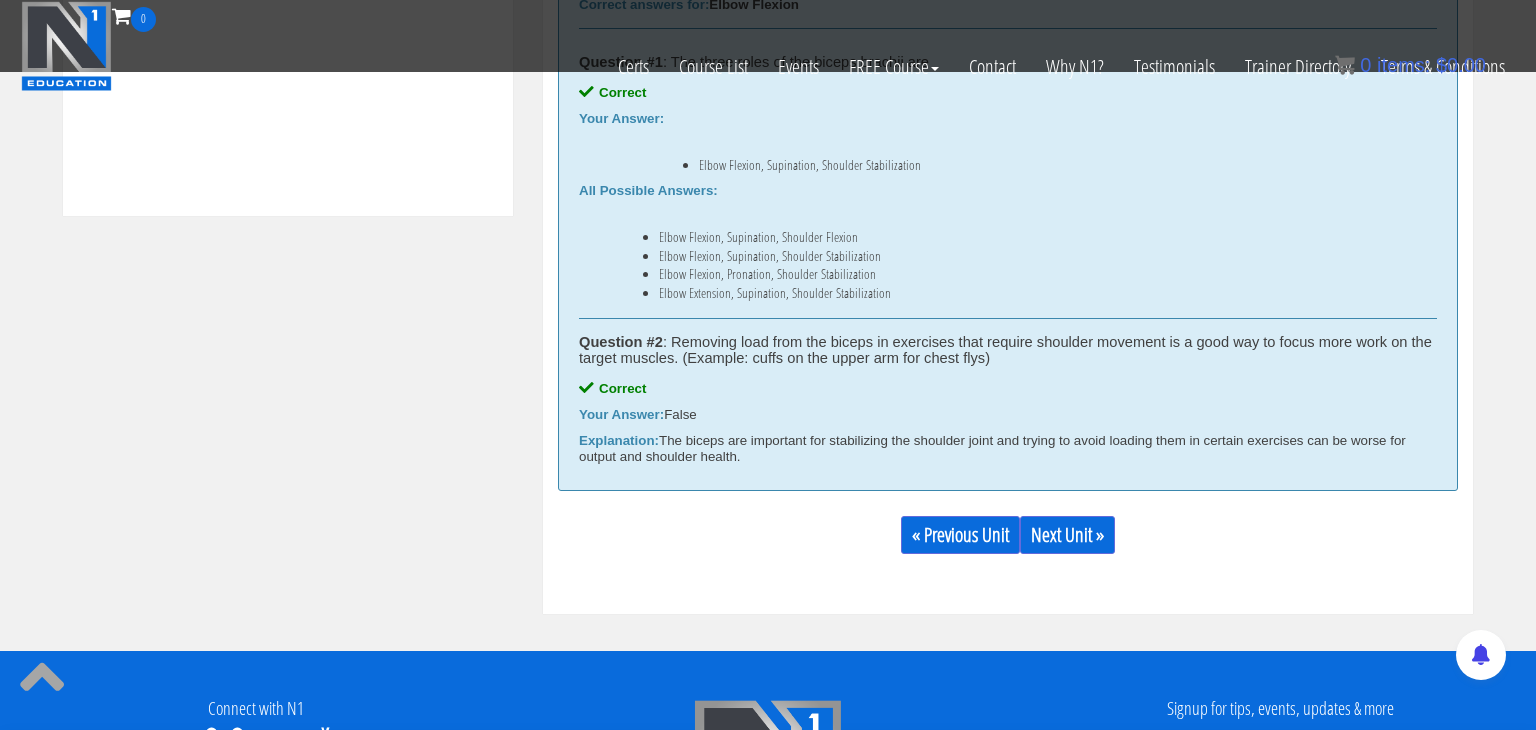scroll, scrollTop: 1085, scrollLeft: 0, axis: vertical 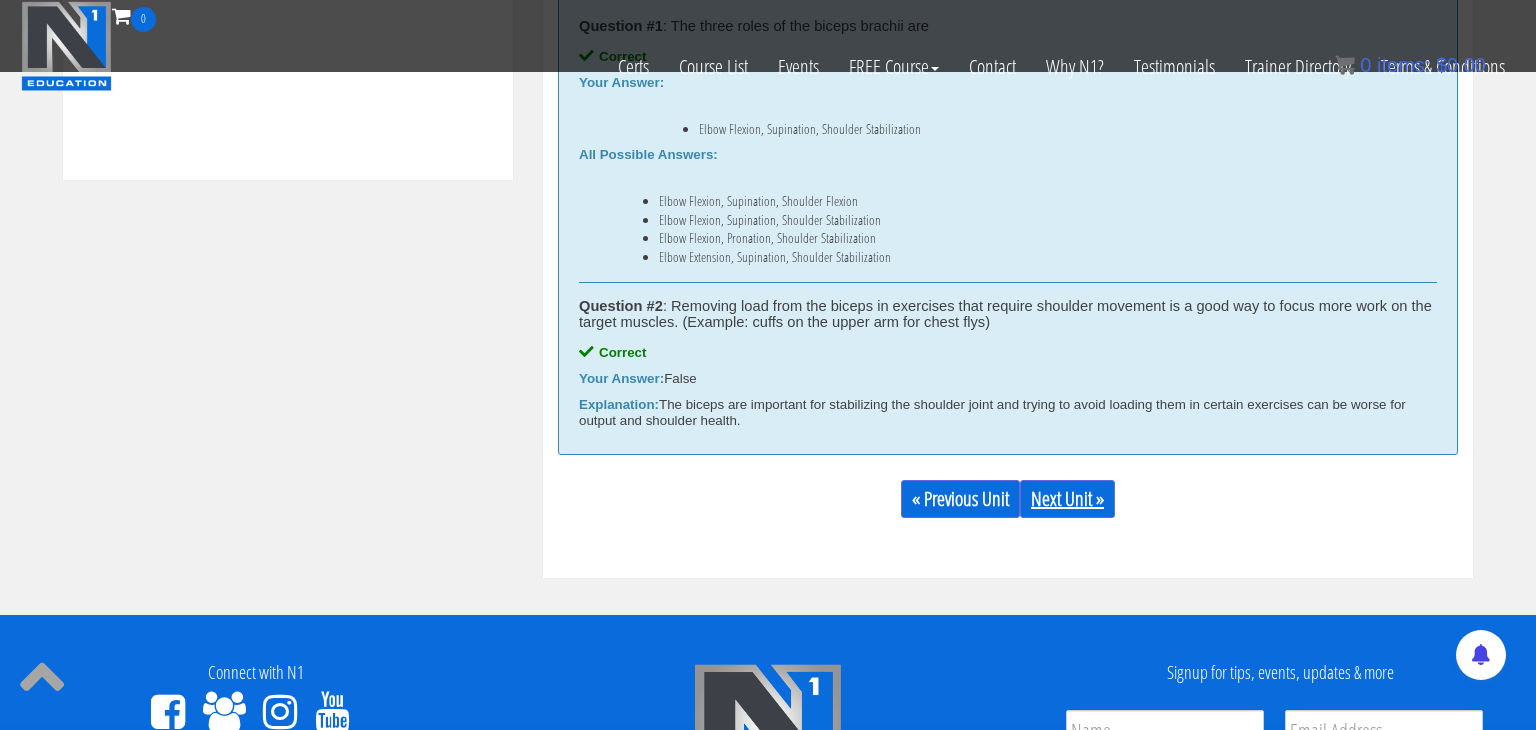 click on "Next Unit »" at bounding box center (1067, 499) 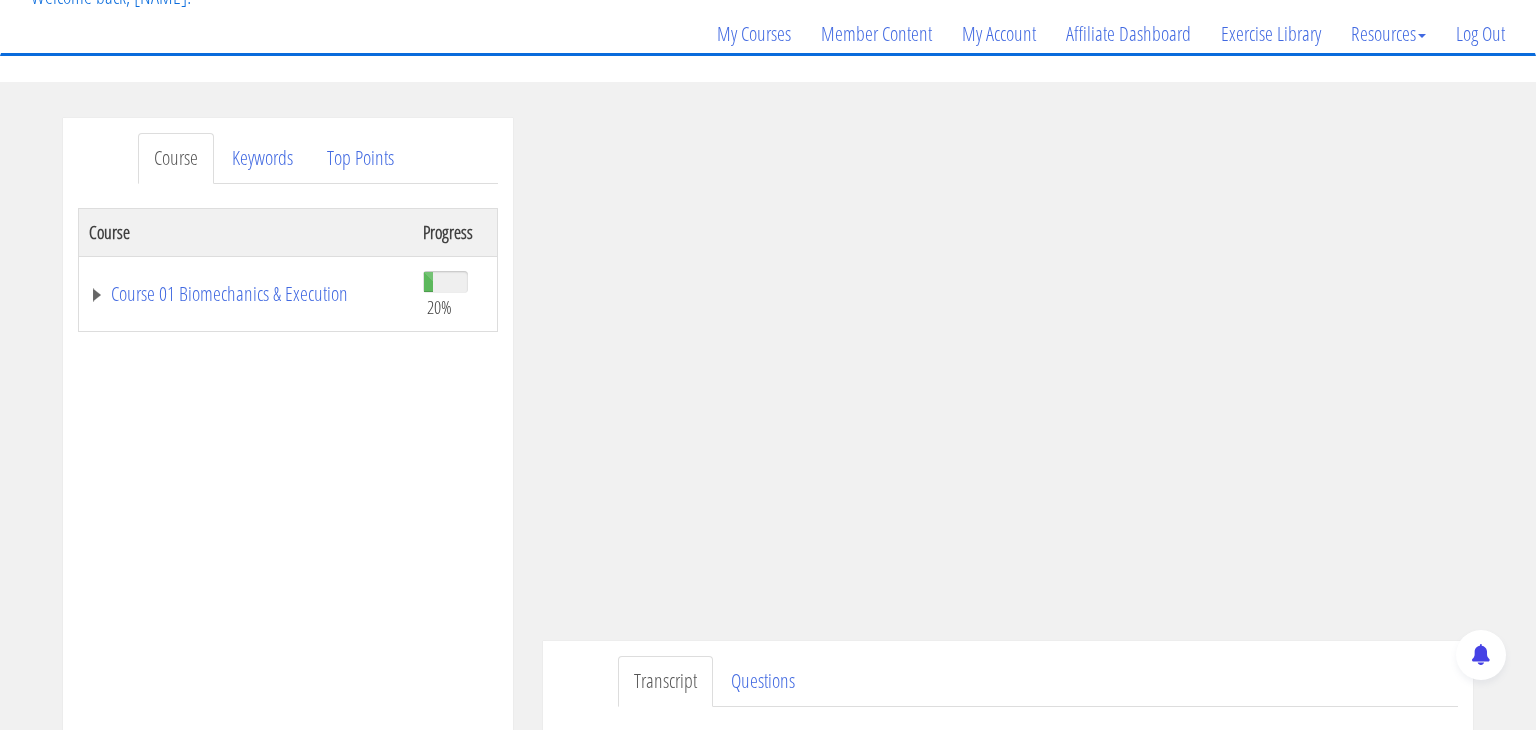 scroll, scrollTop: 145, scrollLeft: 0, axis: vertical 